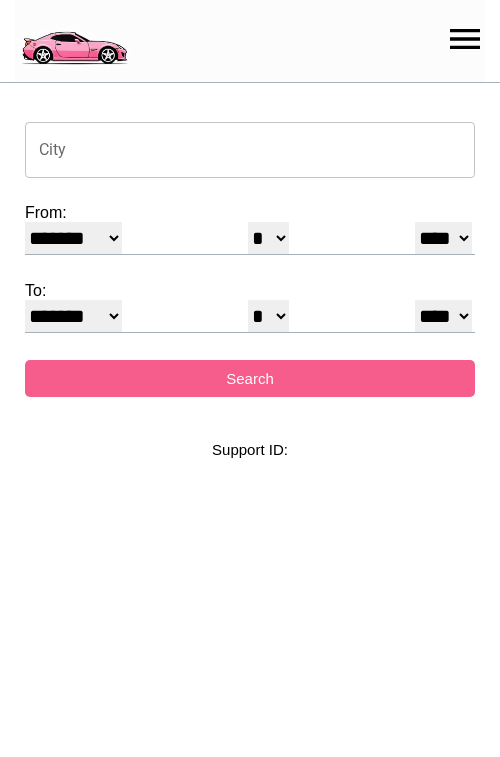 select on "*" 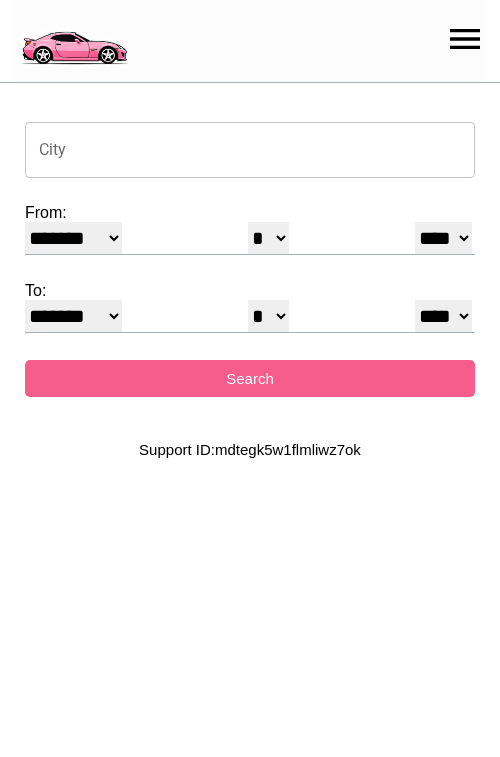 scroll, scrollTop: 0, scrollLeft: 0, axis: both 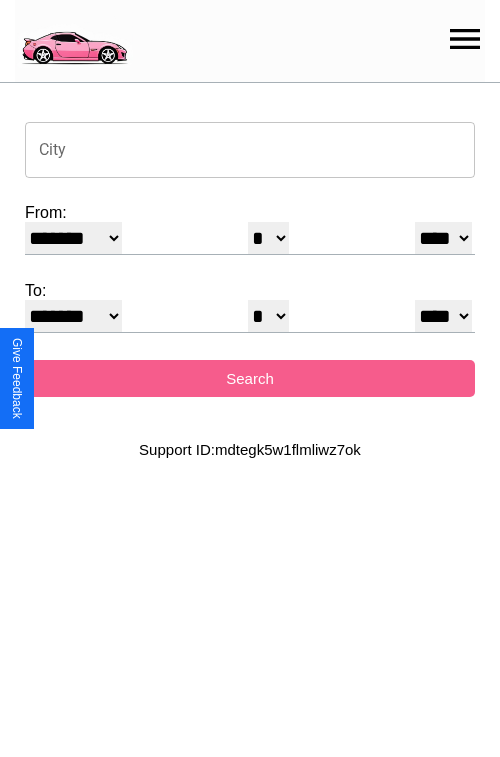click 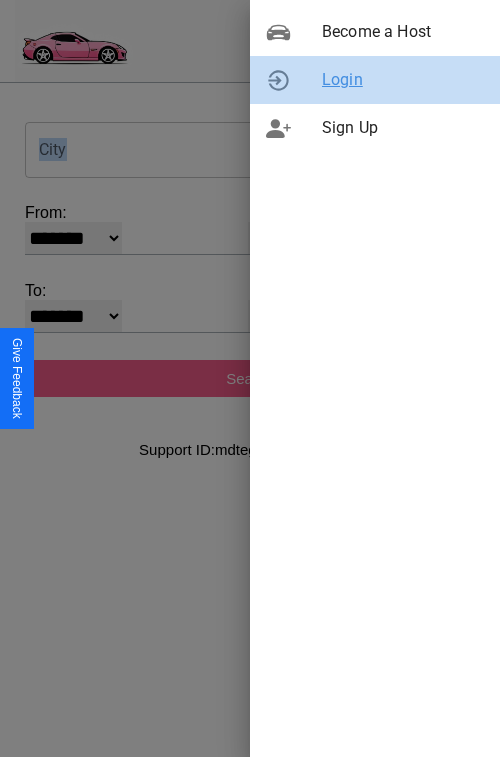click on "Login" at bounding box center (403, 80) 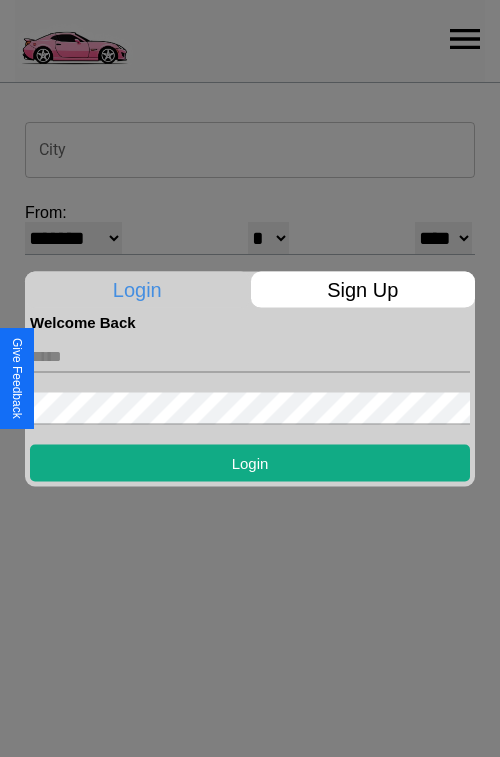 click at bounding box center (250, 356) 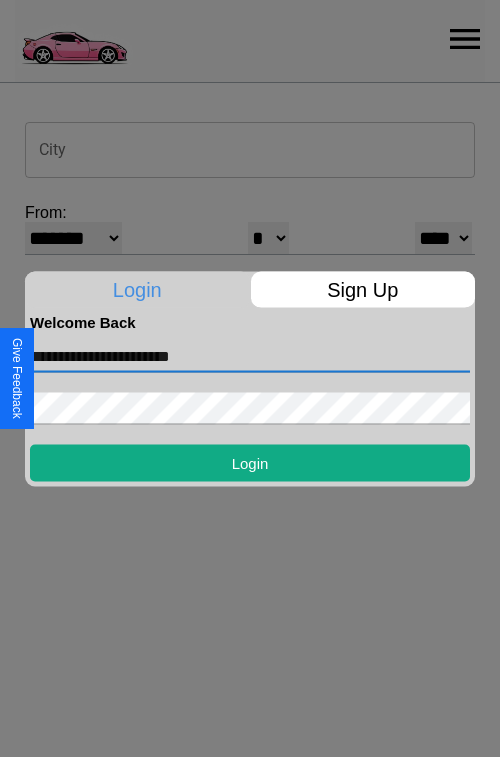 type on "**********" 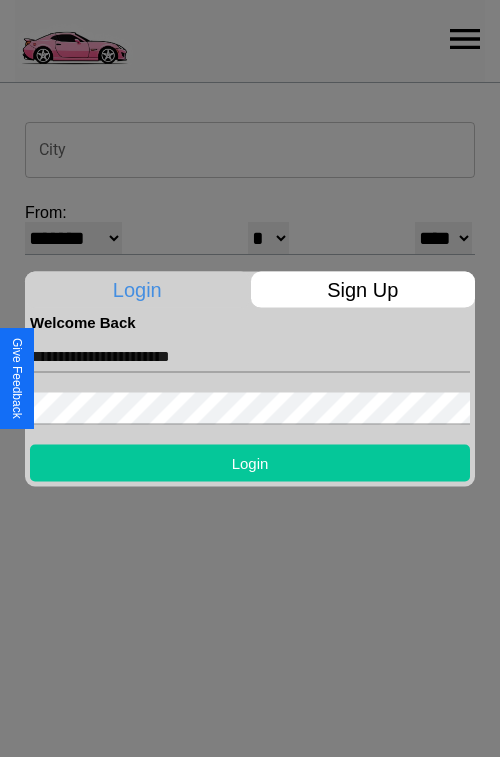 click on "Login" at bounding box center [250, 462] 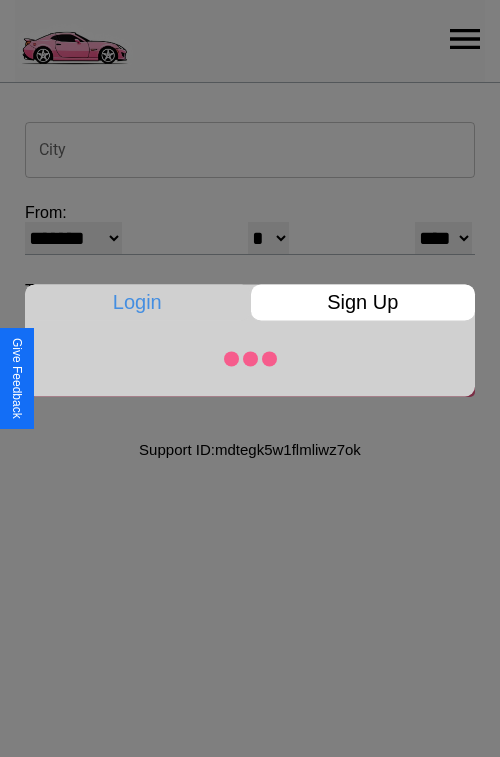 select on "*" 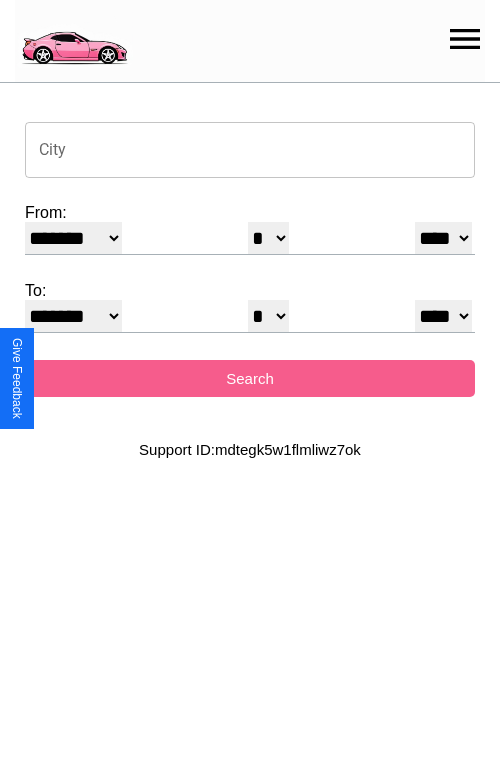 click on "City" at bounding box center [250, 150] 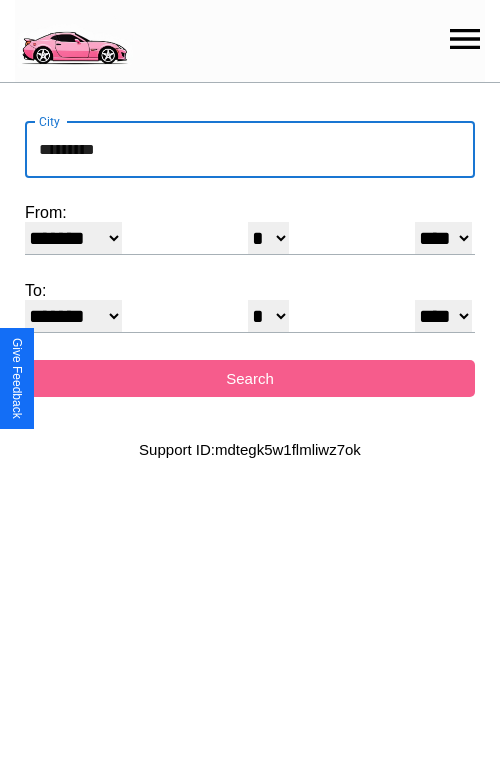 type on "*********" 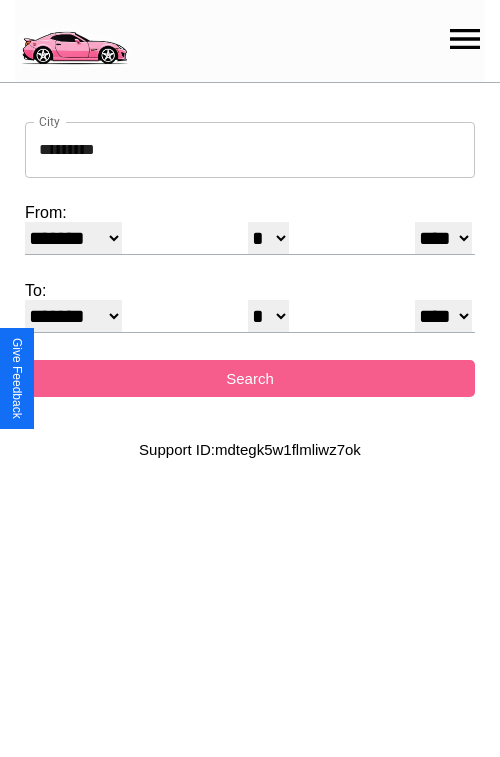 click on "******* ******** ***** ***** *** **** **** ****** ********* ******* ******** ********" at bounding box center (73, 238) 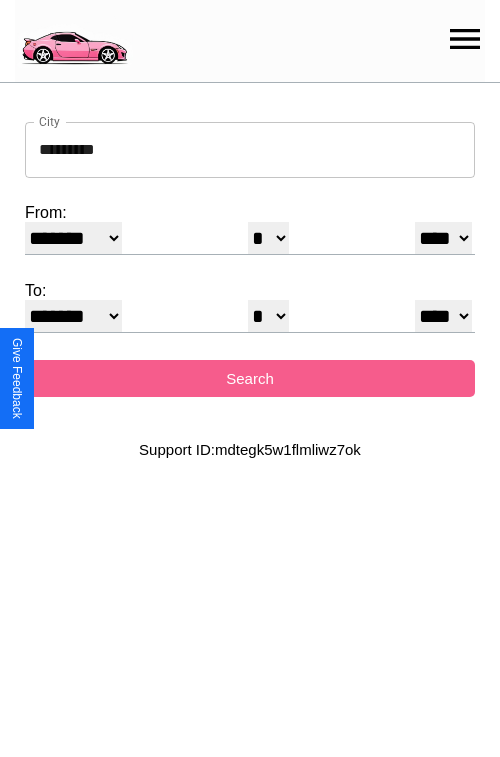 select on "*" 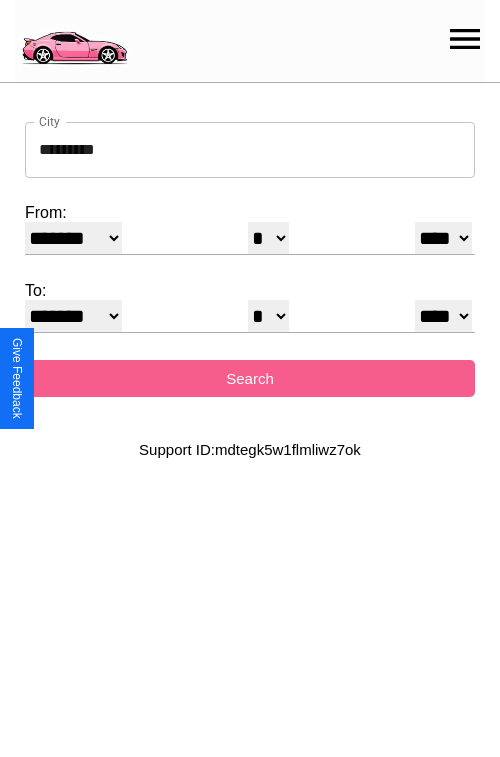 click on "* * * * * * * * * ** ** ** ** ** ** ** ** ** ** ** ** ** ** ** ** ** ** ** ** **" at bounding box center (268, 238) 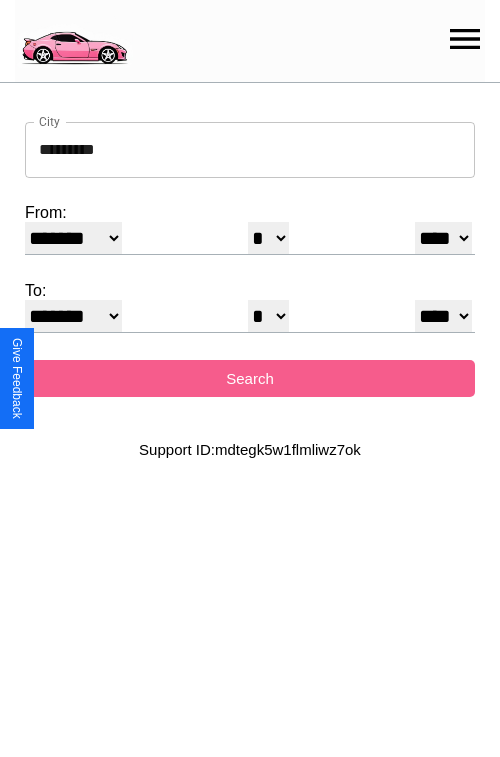 select on "**" 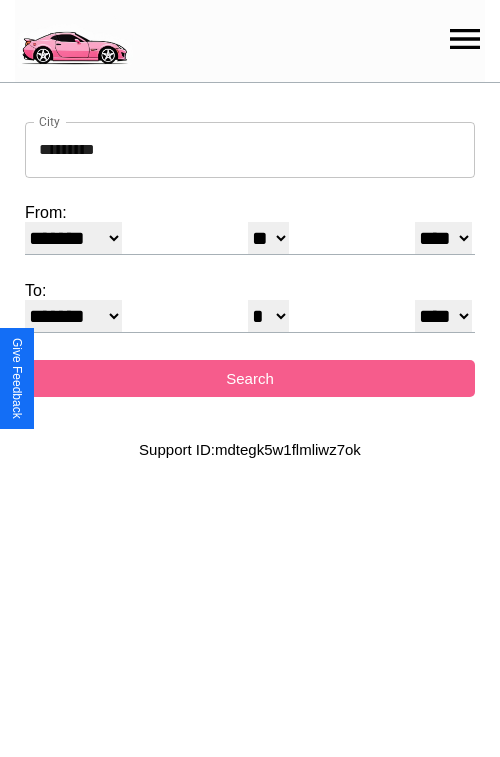 click on "**** **** **** **** **** **** **** **** **** ****" at bounding box center [443, 238] 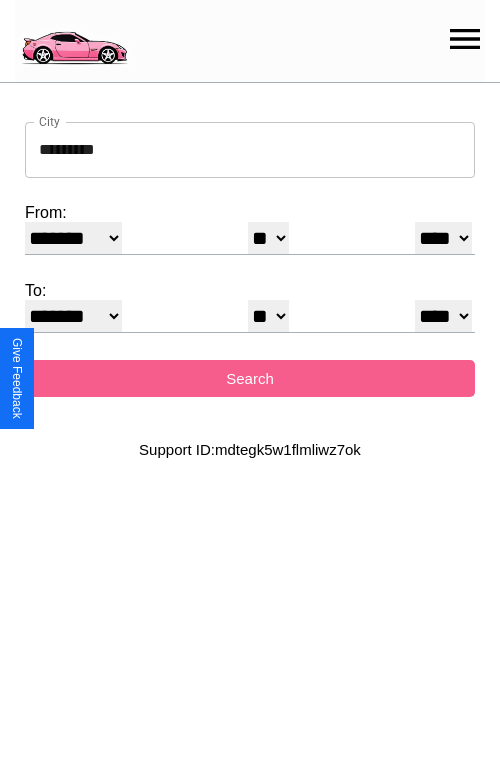 click on "* * * * * * * * * ** ** ** ** ** ** ** ** ** ** ** ** ** ** ** ** ** ** ** ** **" at bounding box center (268, 316) 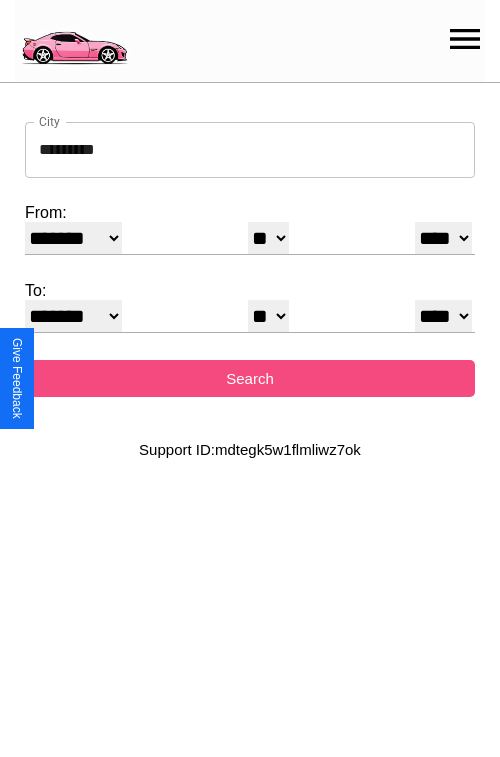 click on "Search" at bounding box center [250, 378] 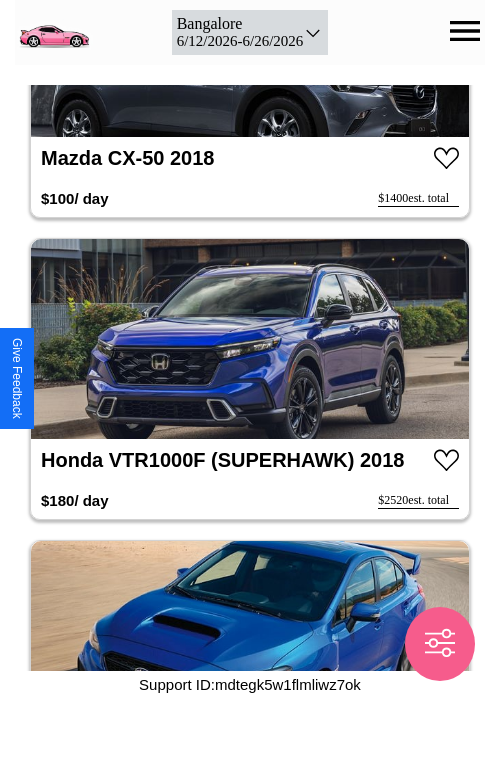 scroll, scrollTop: 2294, scrollLeft: 0, axis: vertical 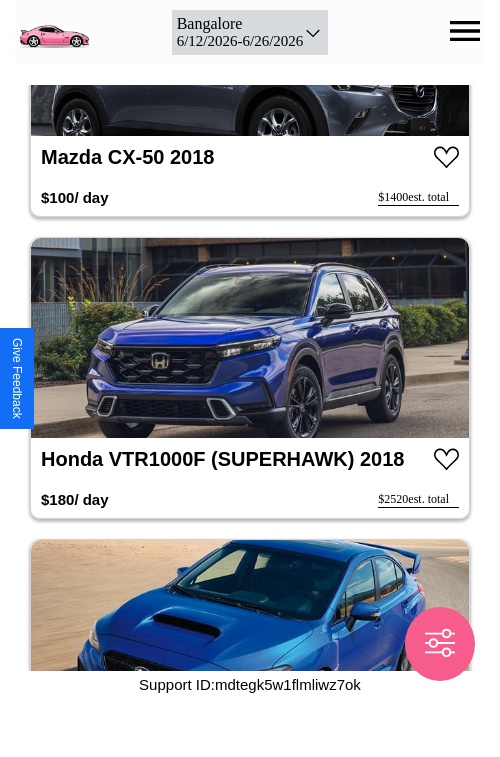 click at bounding box center (250, 338) 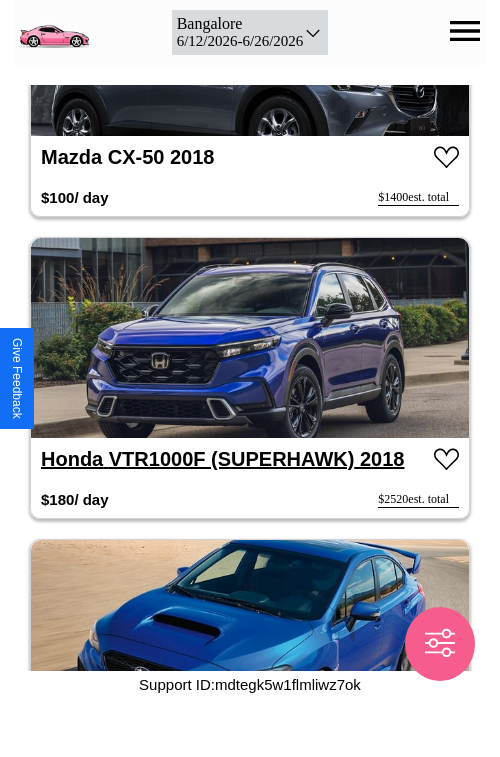 click on "Honda   VTR1000F (SUPERHAWK)   2018" at bounding box center [222, 459] 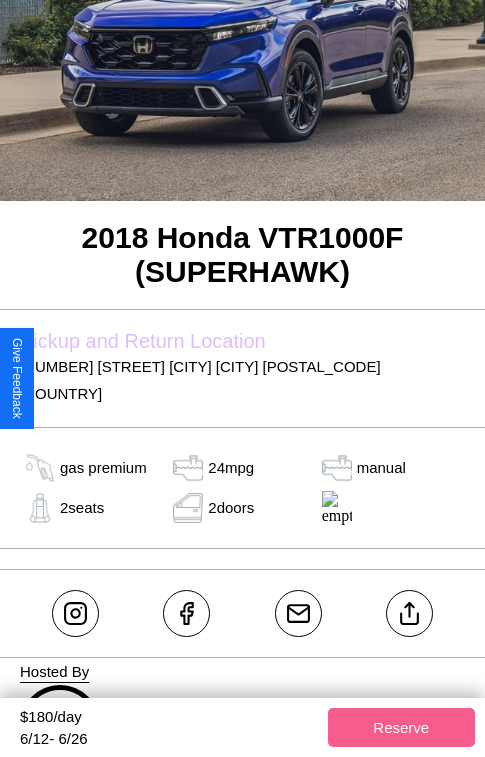 scroll, scrollTop: 214, scrollLeft: 0, axis: vertical 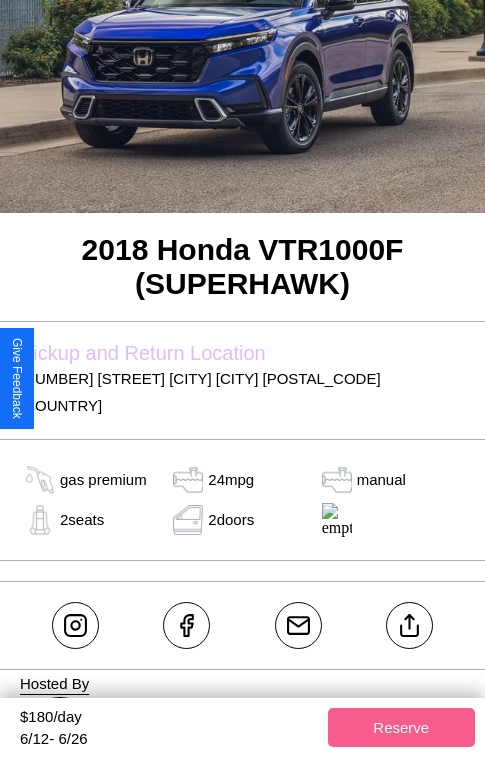 click on "[NUMBER] [STREET]  [CITY] [CITY] [POSTAL_CODE] [COUNTRY]" at bounding box center [242, 392] 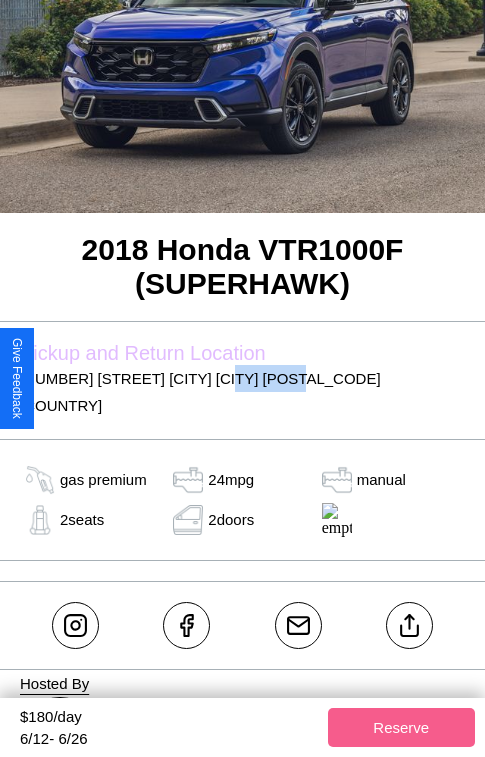 click on "[NUMBER] [STREET]  [CITY] [CITY] [POSTAL_CODE] [COUNTRY]" at bounding box center [242, 392] 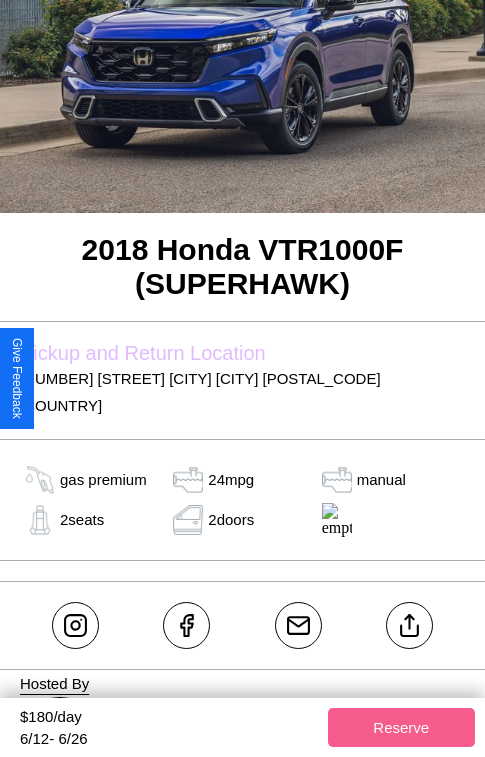click on "[NUMBER] [STREET]  [CITY] [CITY] [POSTAL_CODE] [COUNTRY]" at bounding box center [242, 392] 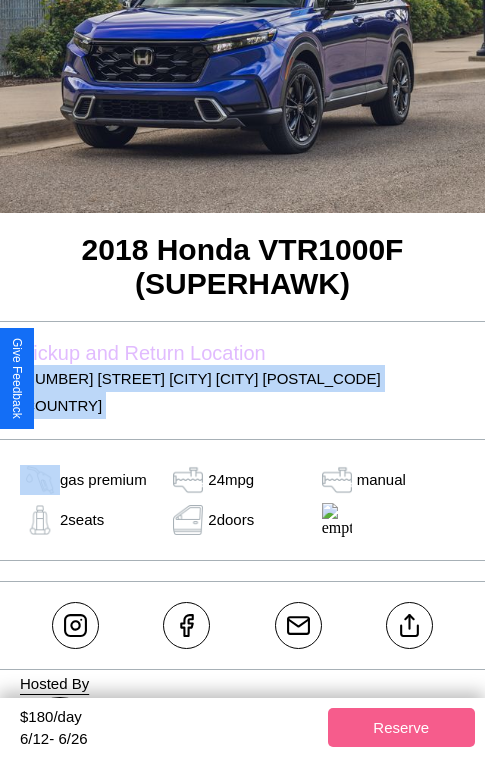 click on "[NUMBER] [STREET]  [CITY] [CITY] [POSTAL_CODE] [COUNTRY]" at bounding box center (242, 392) 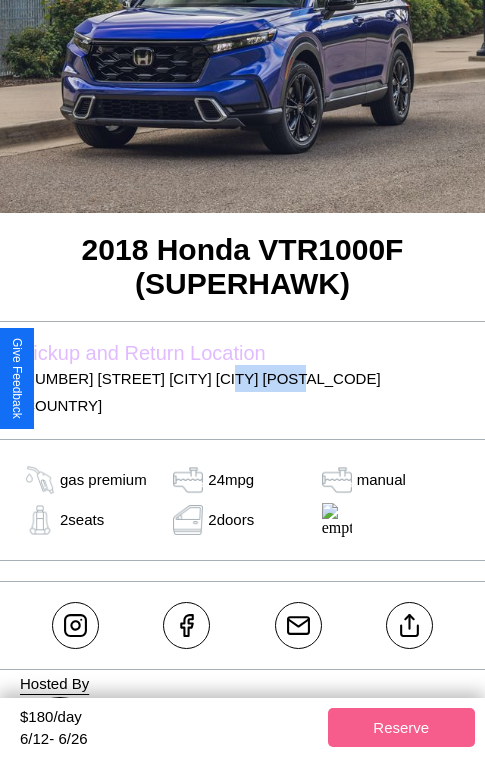click on "[NUMBER] [STREET]  [CITY] [CITY] [POSTAL_CODE] [COUNTRY]" at bounding box center (242, 392) 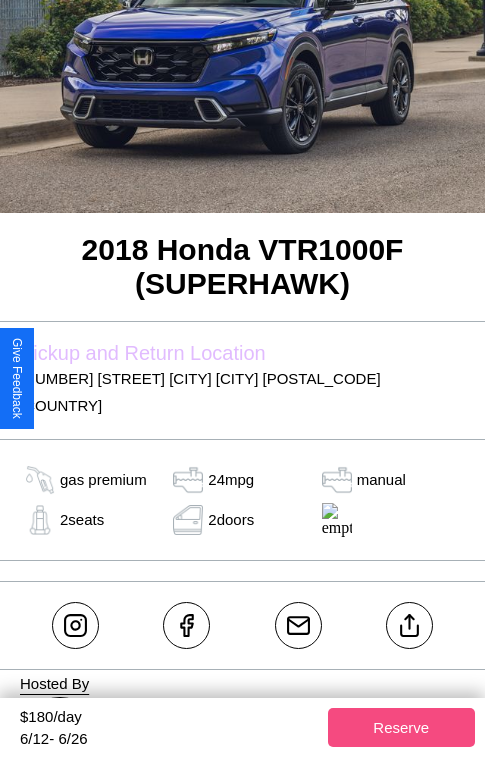 click on "Reserve" at bounding box center (402, 727) 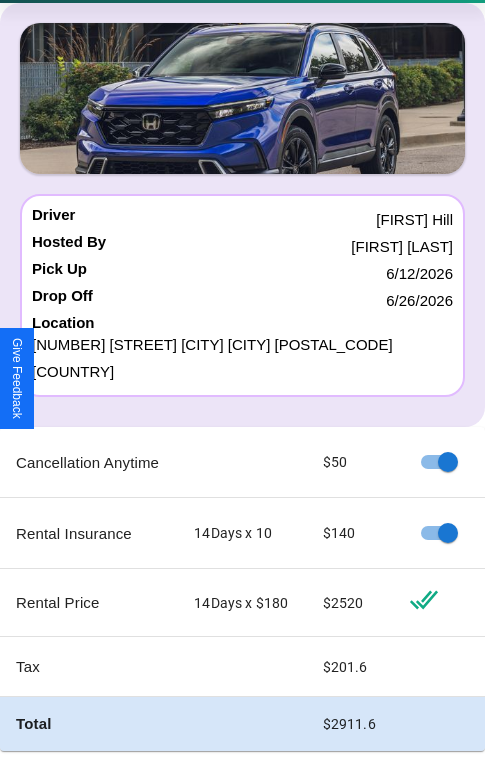 scroll, scrollTop: 143, scrollLeft: 0, axis: vertical 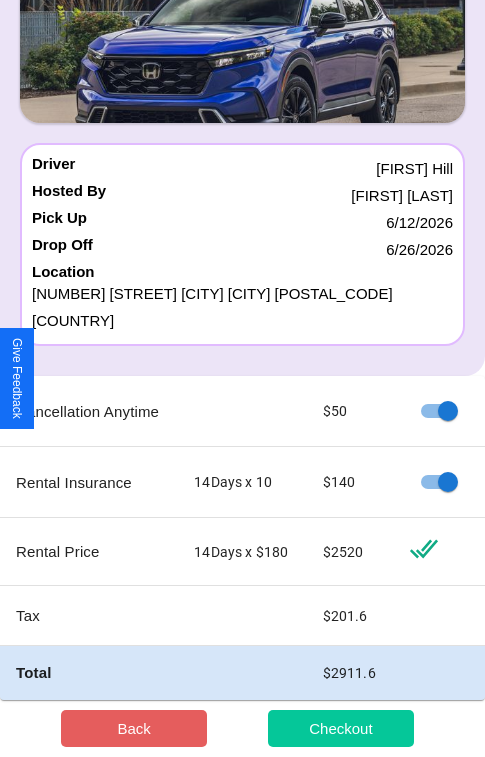 click on "Checkout" at bounding box center [341, 728] 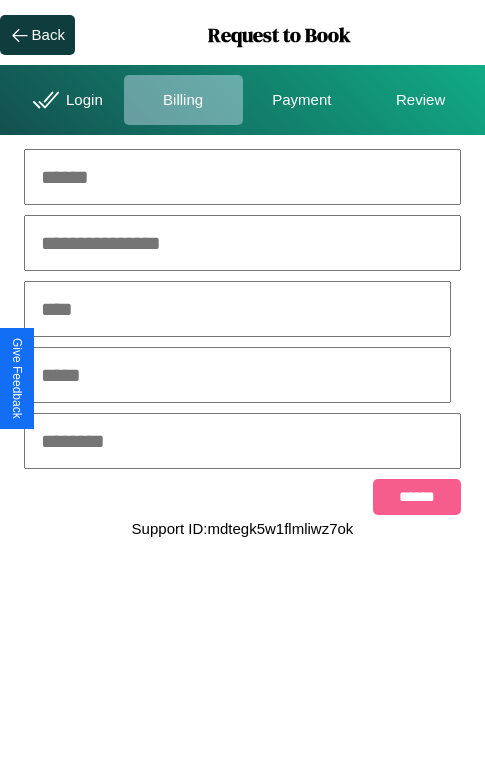 scroll, scrollTop: 0, scrollLeft: 0, axis: both 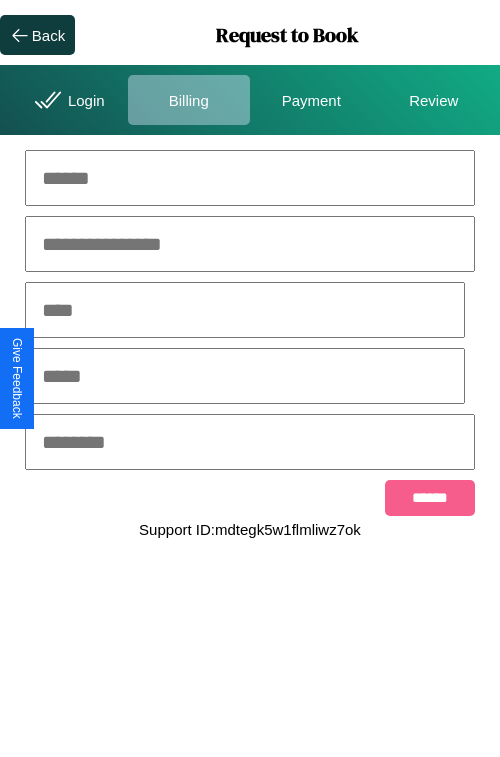 click at bounding box center (250, 178) 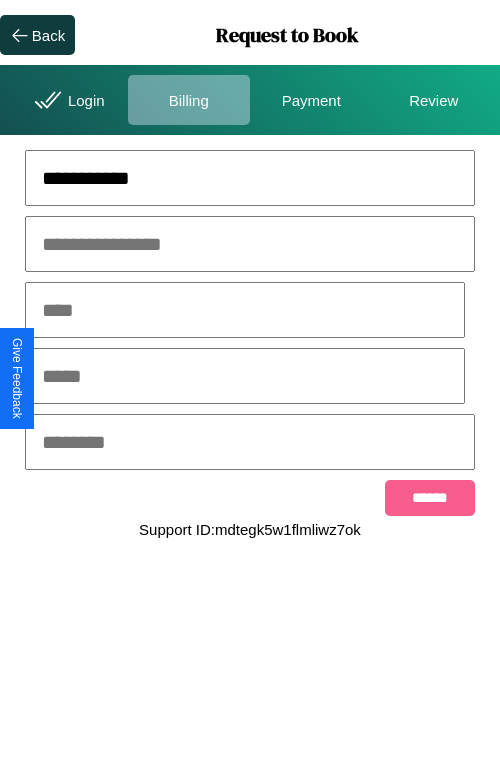 type on "**********" 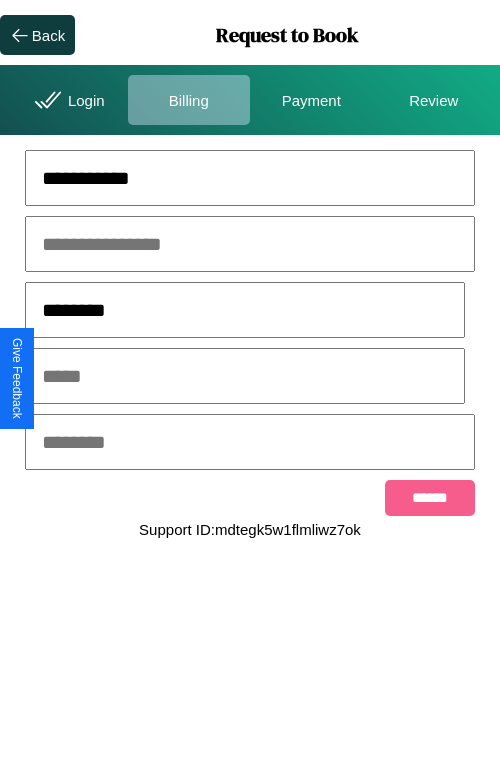 type on "********" 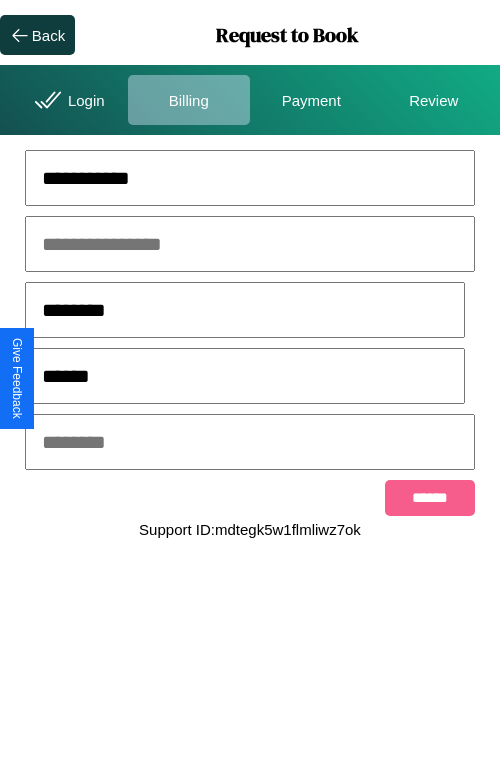 type on "******" 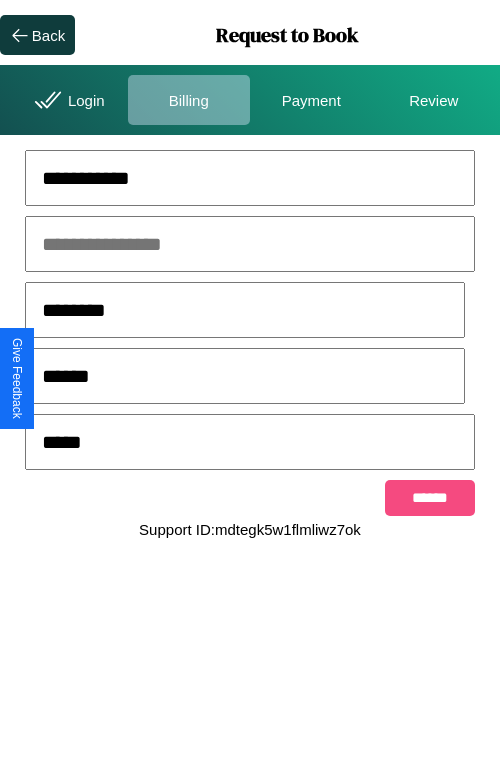 type on "*****" 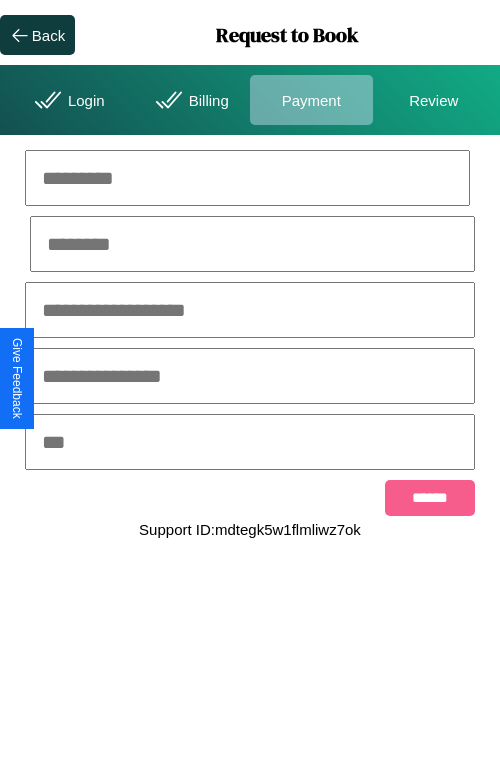 click at bounding box center (247, 178) 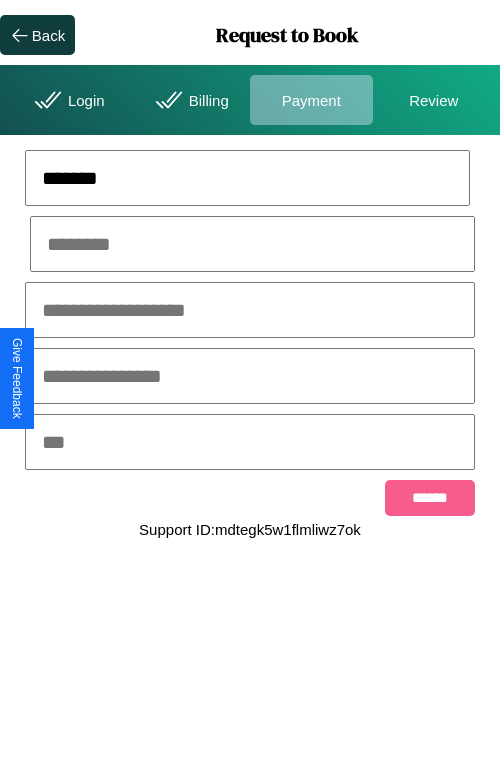 type on "*******" 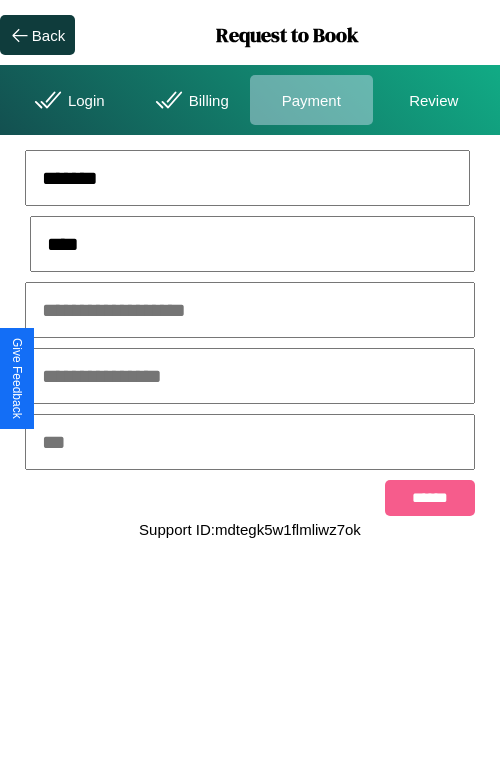 type on "****" 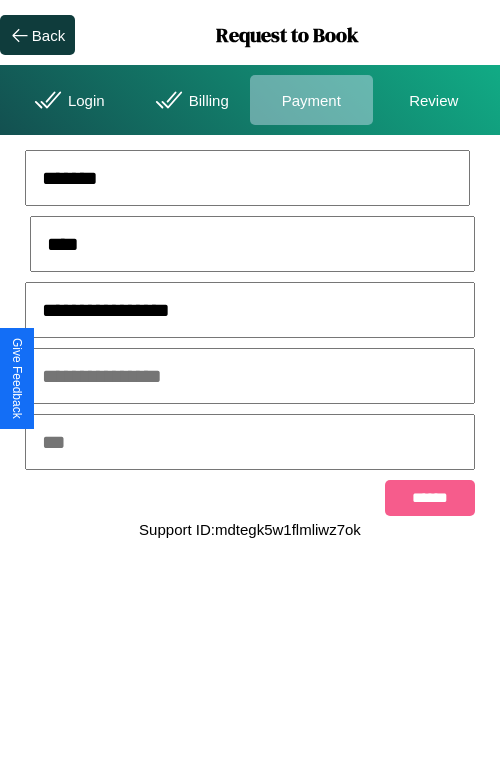 type on "**********" 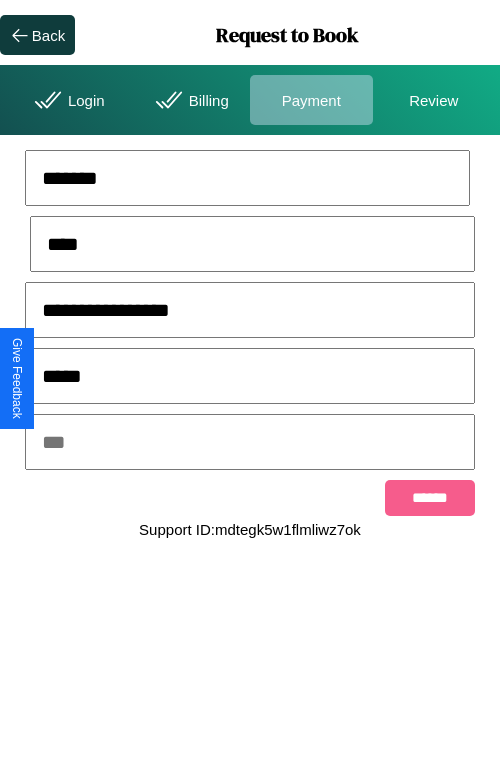 type on "*****" 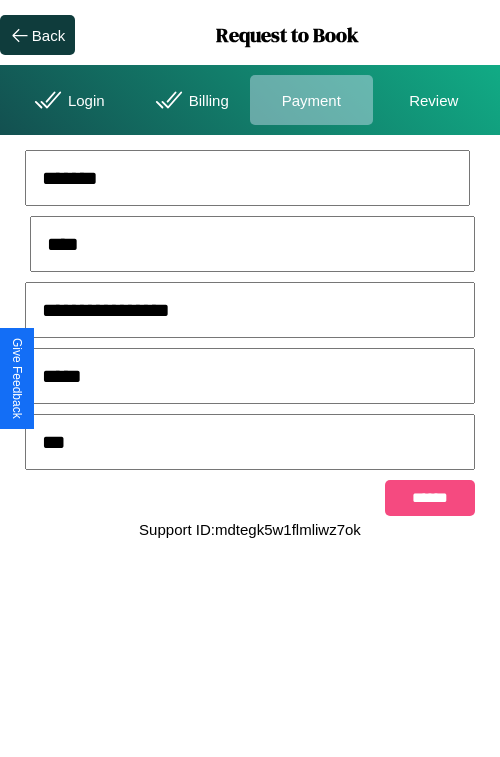 type on "***" 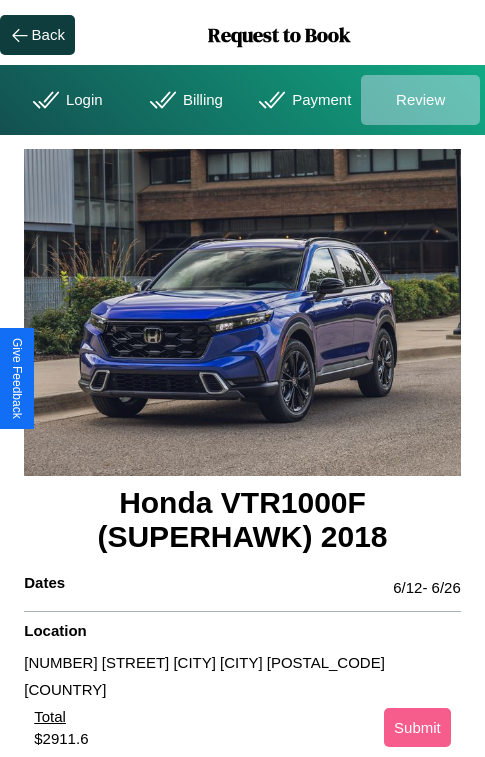scroll, scrollTop: 2, scrollLeft: 0, axis: vertical 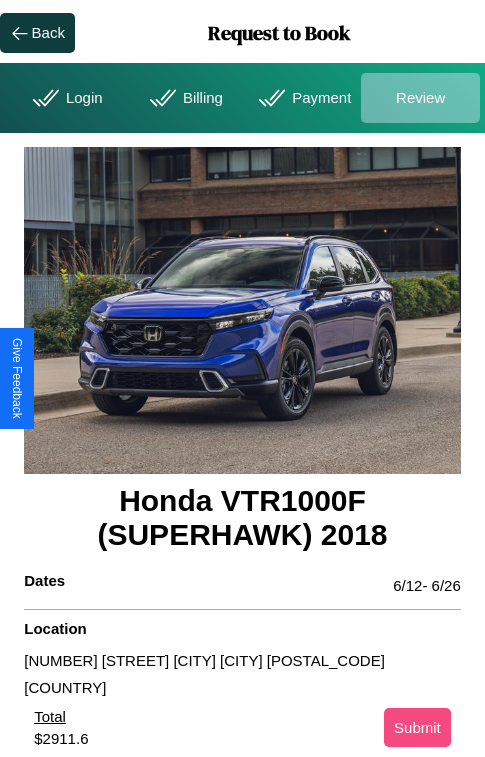 click on "Submit" at bounding box center [417, 727] 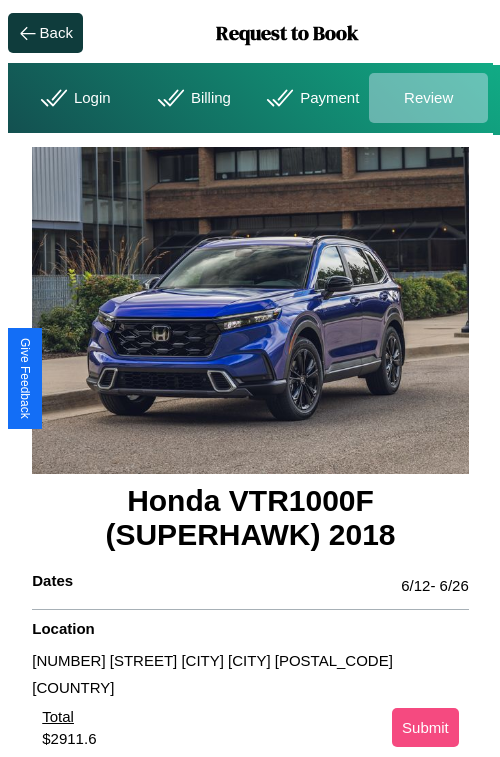 scroll, scrollTop: 0, scrollLeft: 0, axis: both 